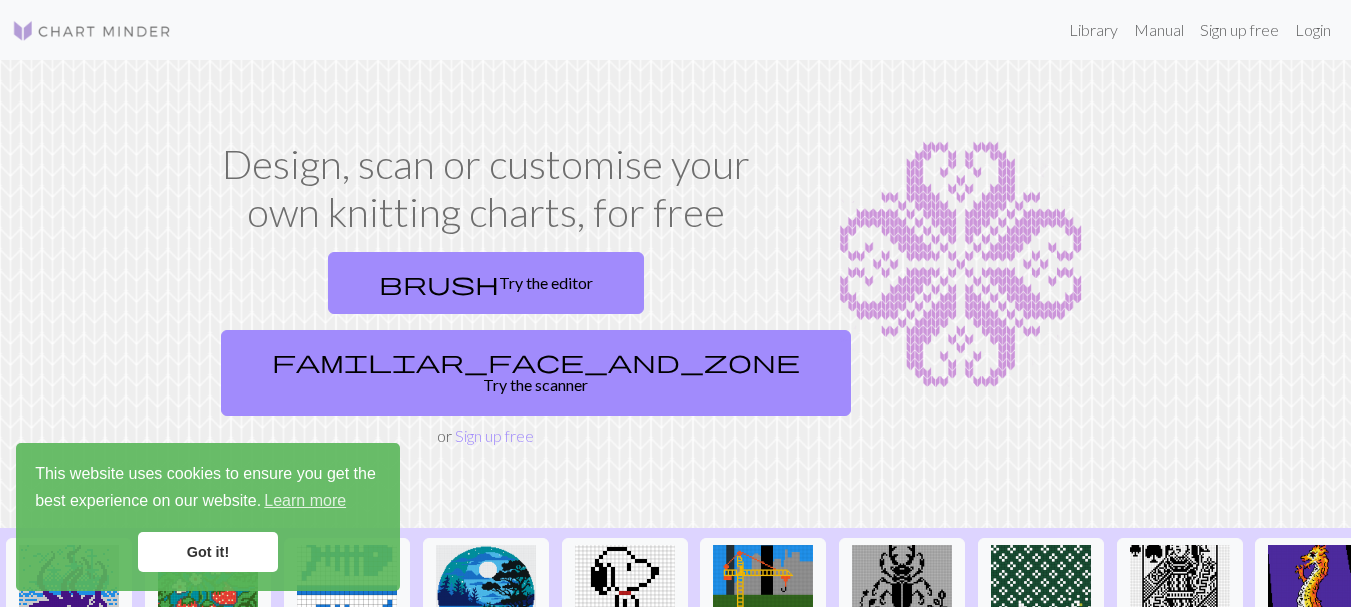 scroll, scrollTop: 0, scrollLeft: 0, axis: both 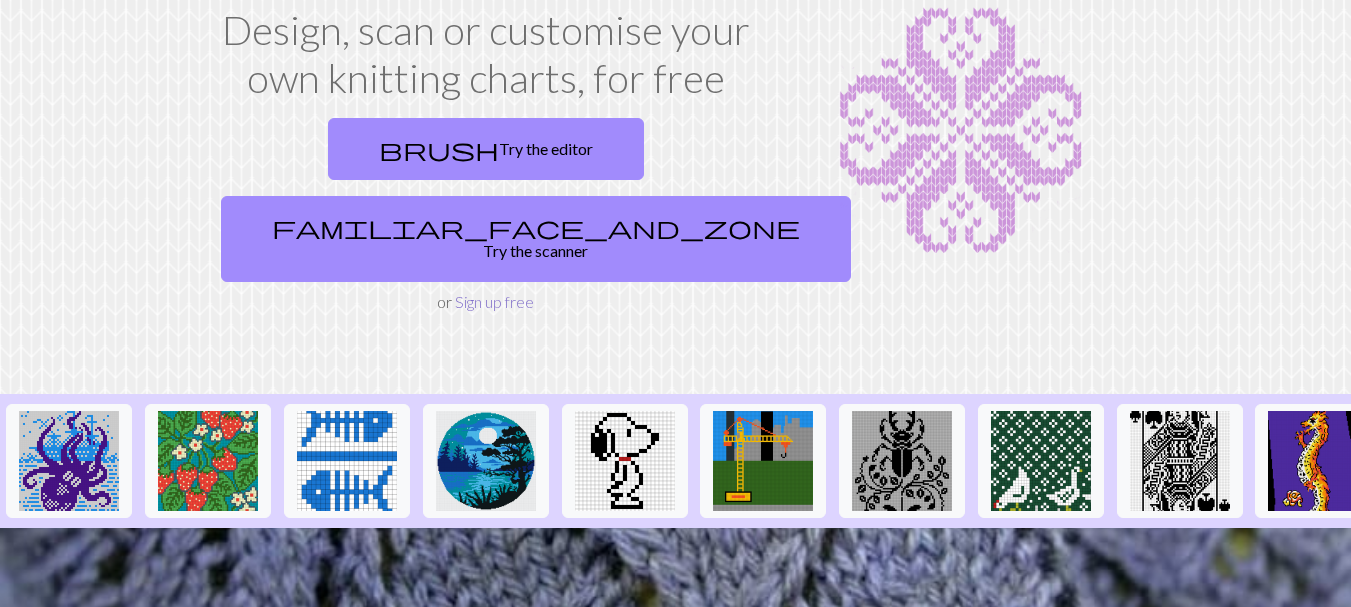 click on "Sign up free" at bounding box center (494, 301) 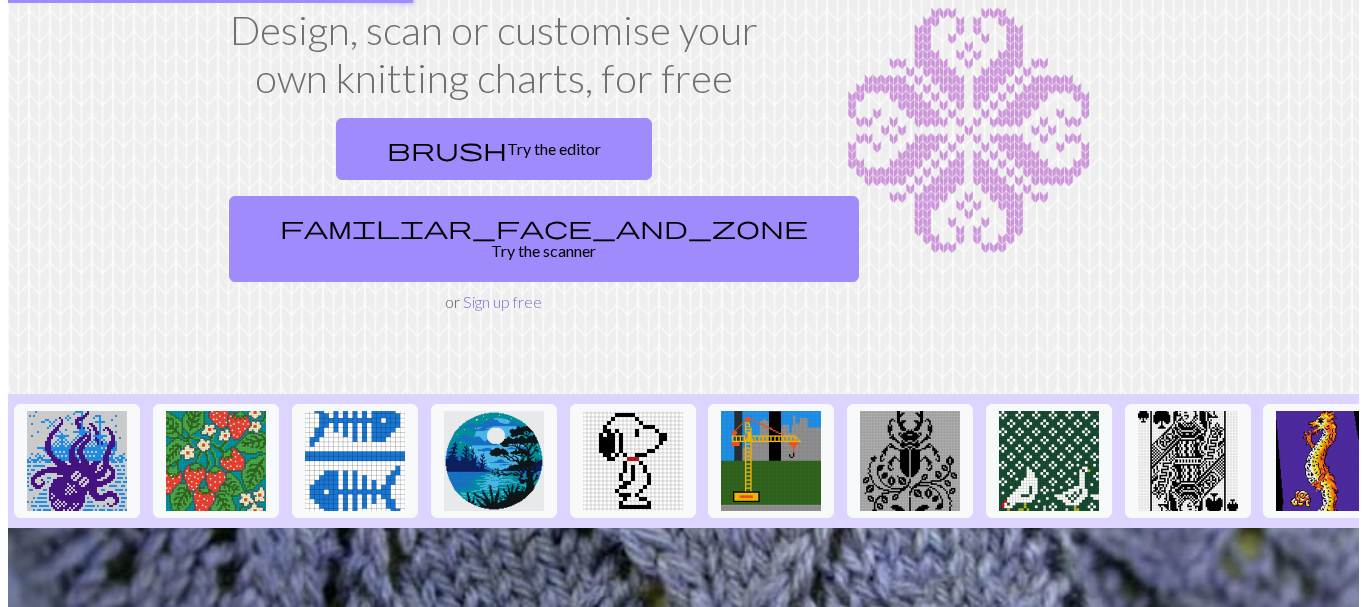 scroll, scrollTop: 0, scrollLeft: 0, axis: both 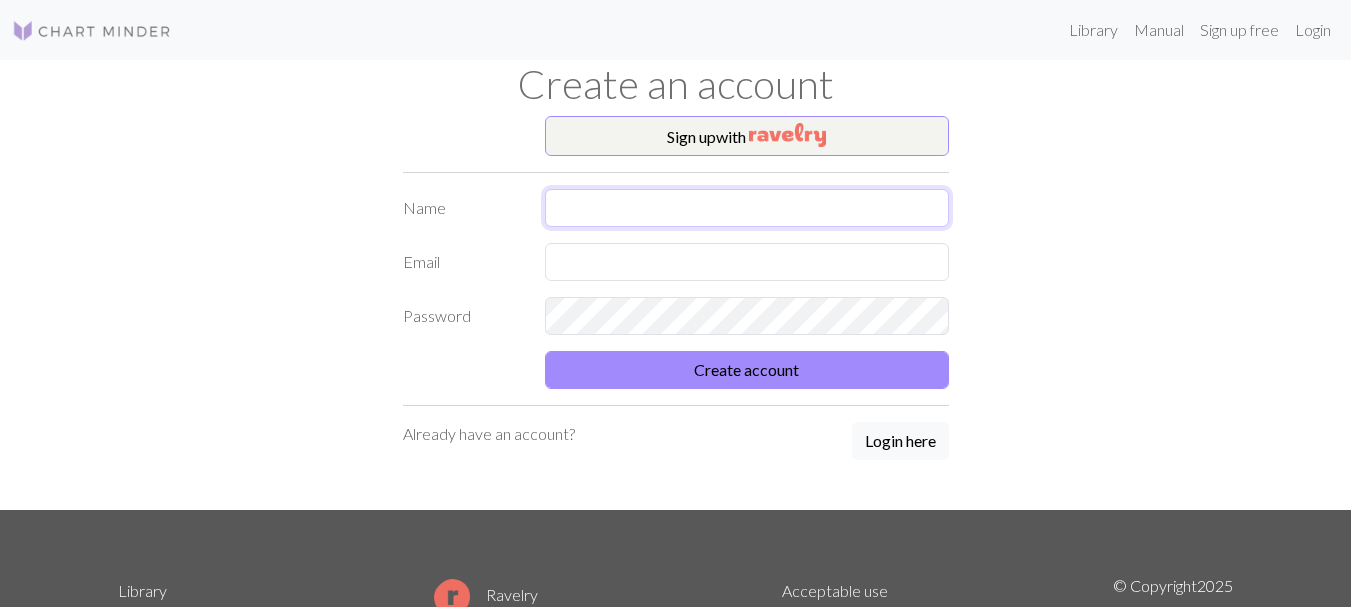 click at bounding box center (747, 208) 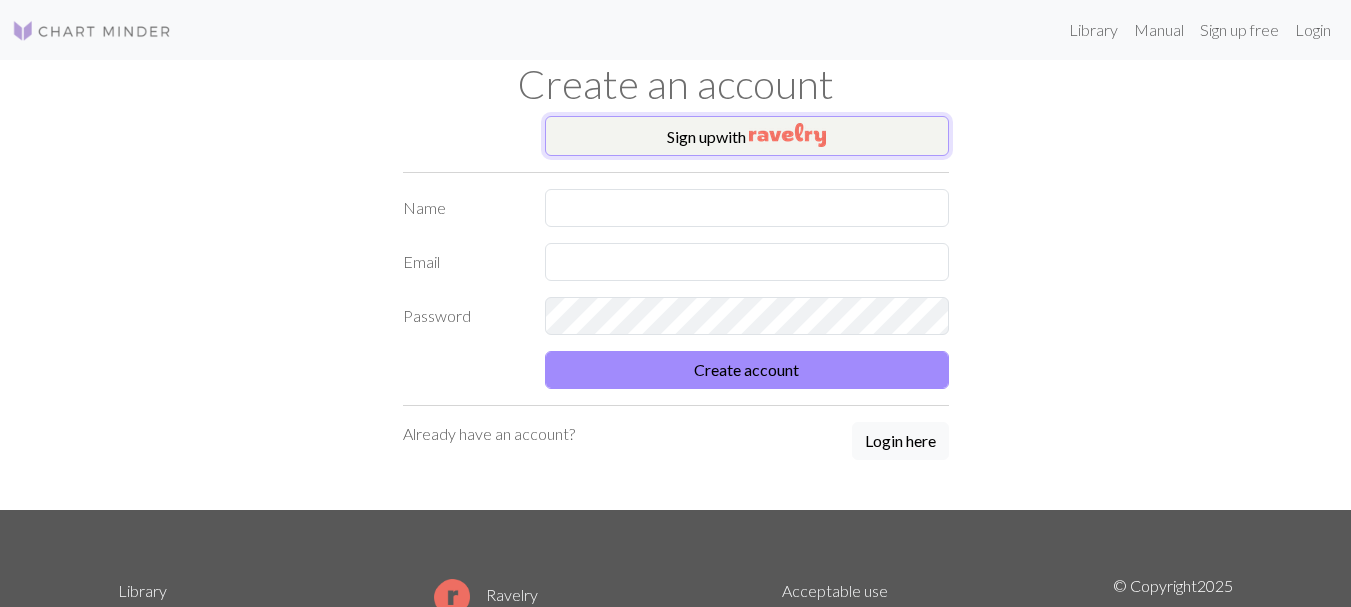 click on "Sign up  with" at bounding box center [747, 136] 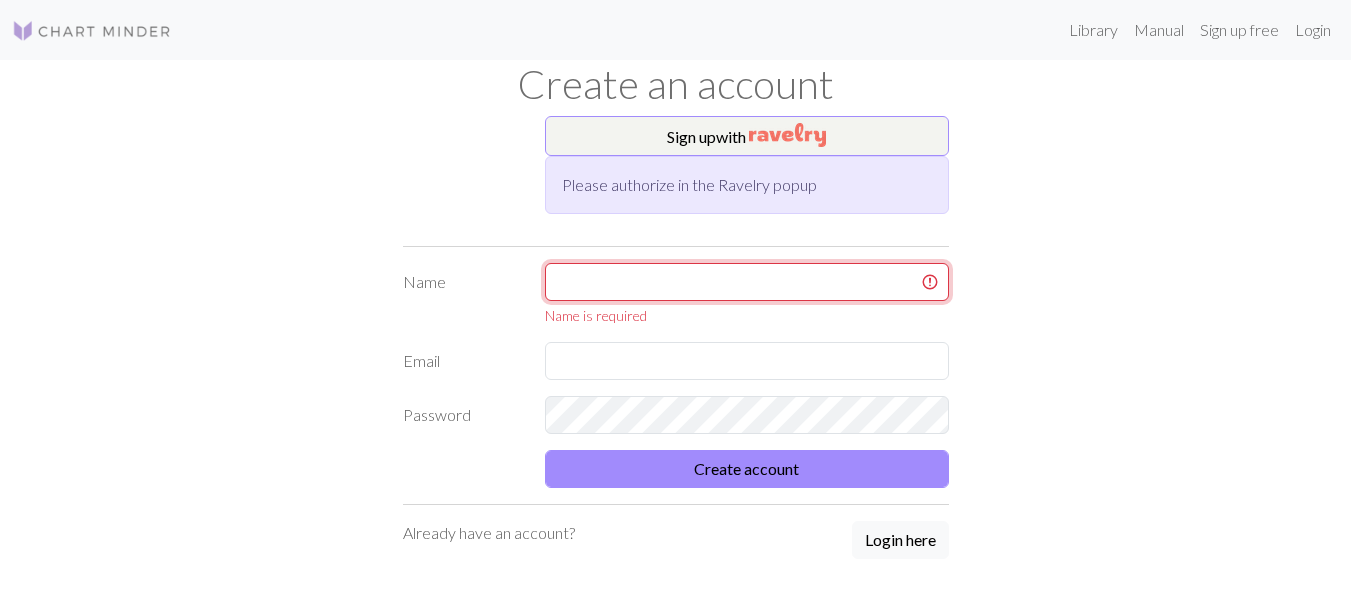 click at bounding box center (747, 282) 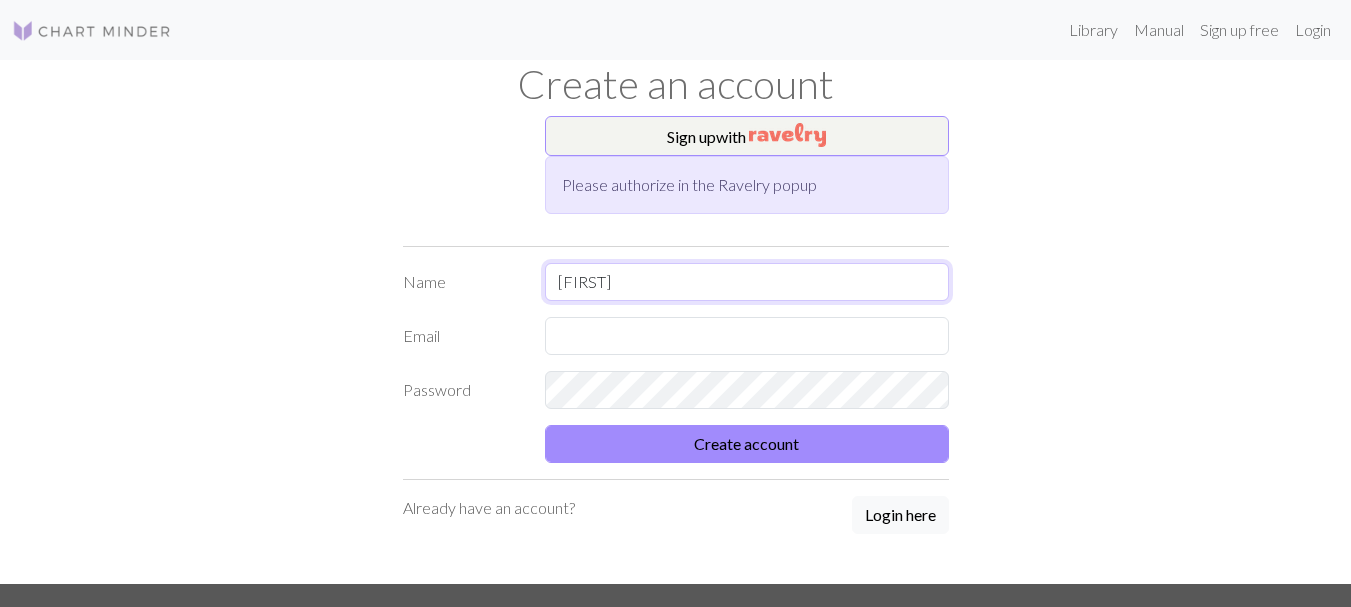 type on "[FIRST]" 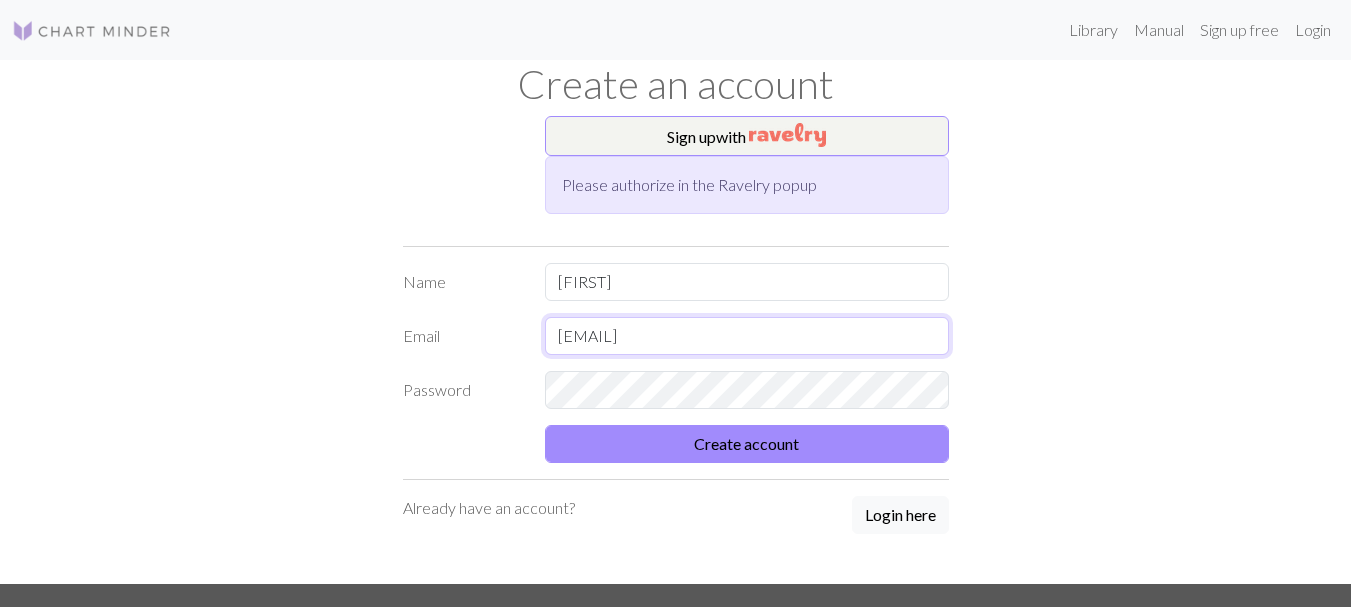 type on "[EMAIL]" 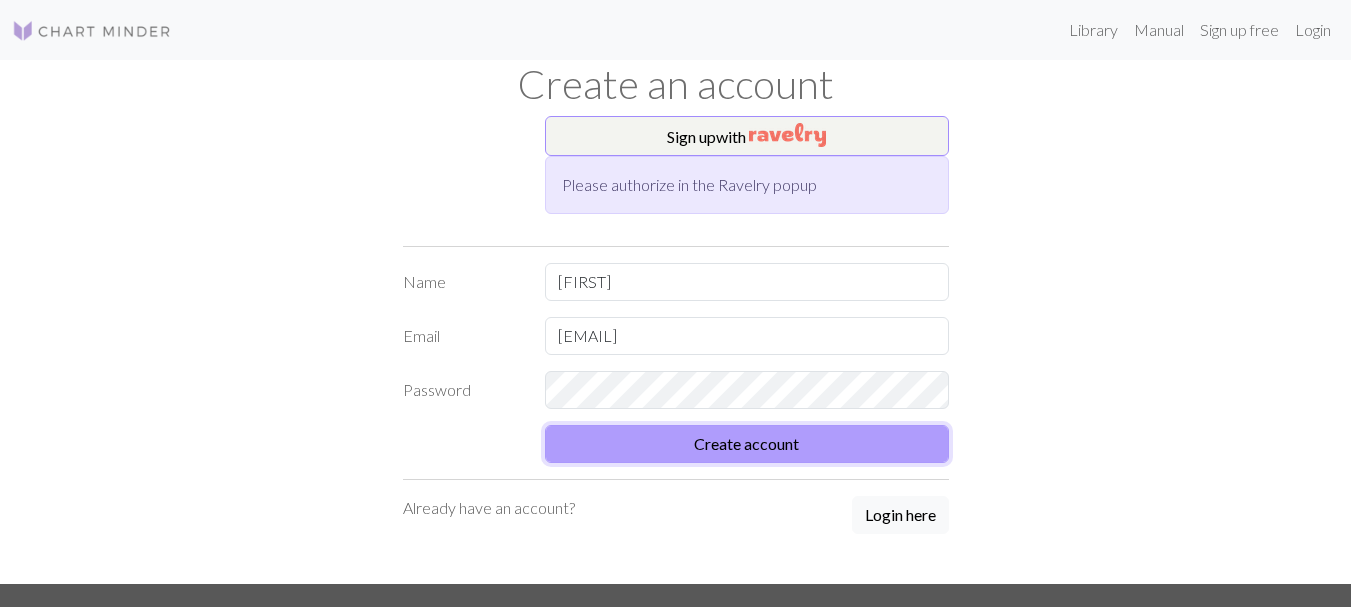 click on "Create account" at bounding box center (747, 444) 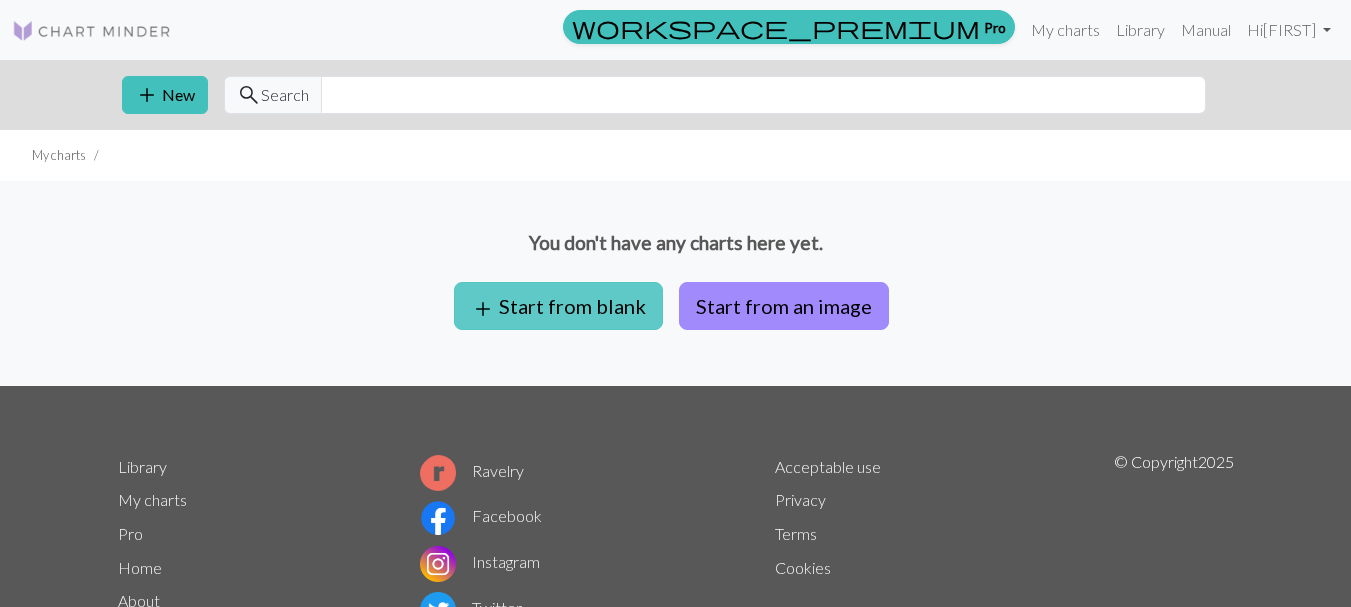 click on "add   Start from blank" at bounding box center [558, 306] 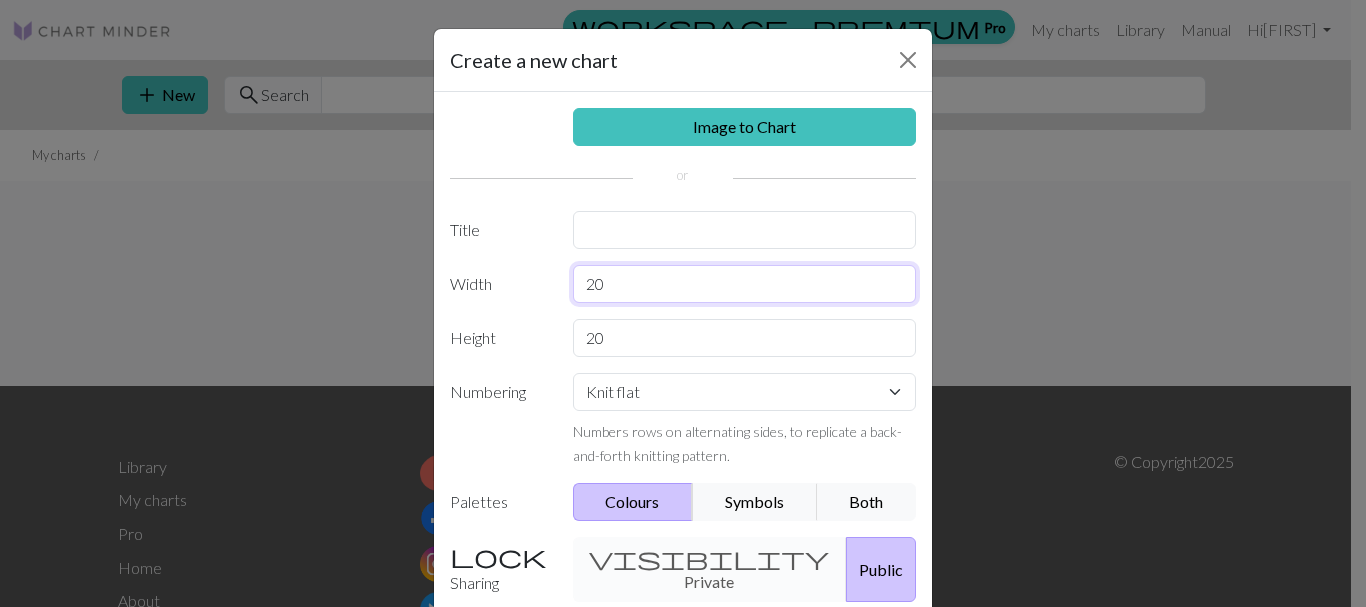 drag, startPoint x: 609, startPoint y: 288, endPoint x: 568, endPoint y: 288, distance: 41 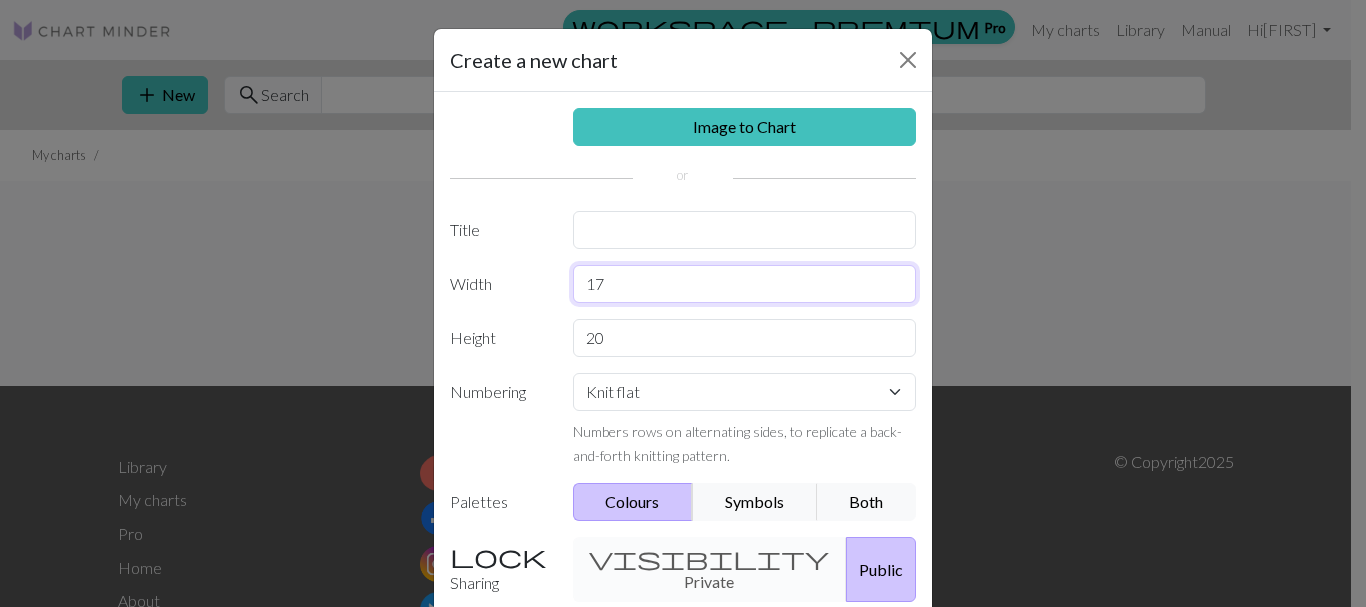 type on "17" 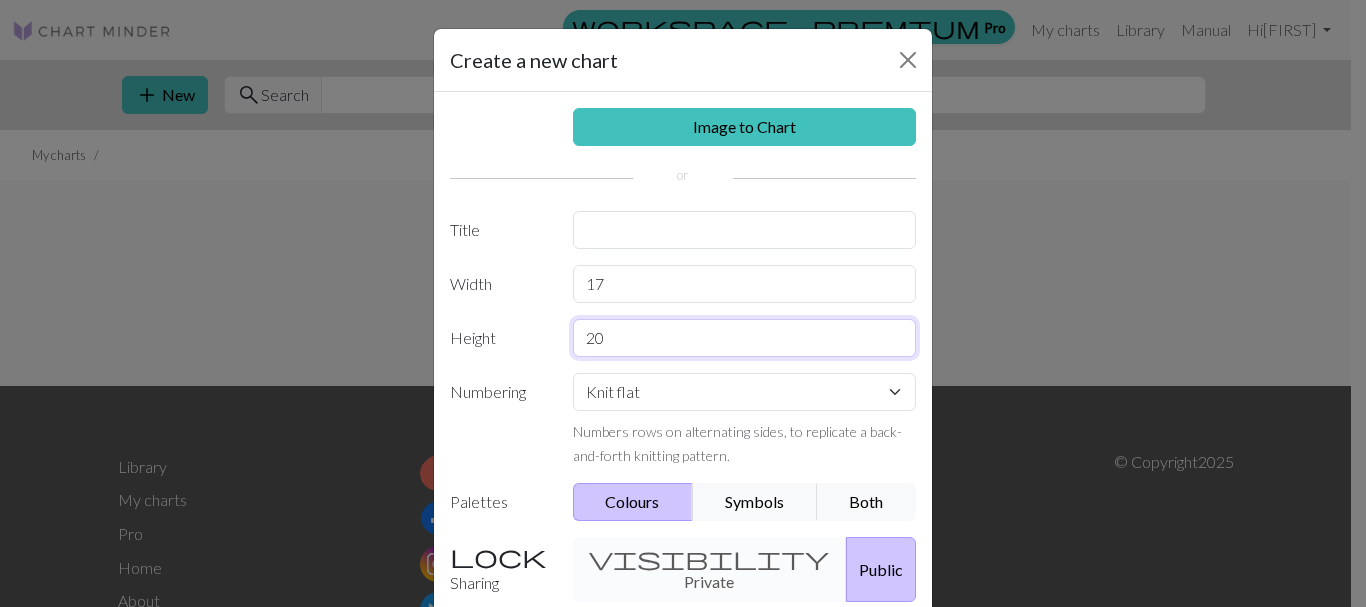 drag, startPoint x: 601, startPoint y: 344, endPoint x: 575, endPoint y: 344, distance: 26 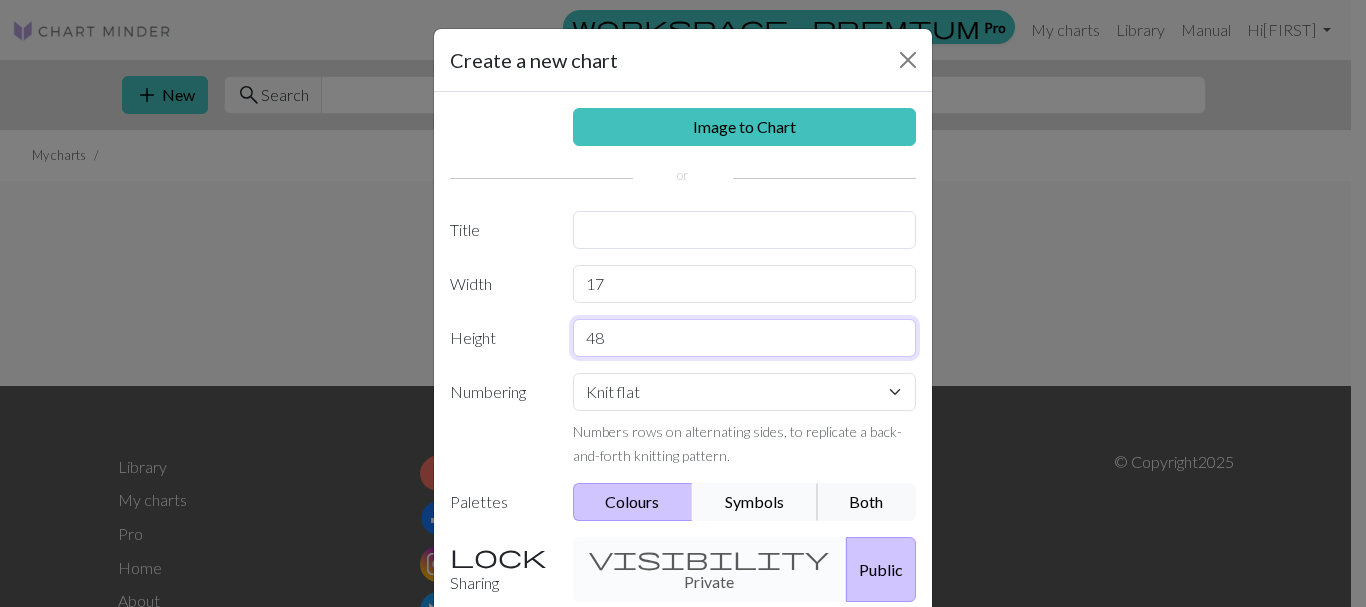 type on "48" 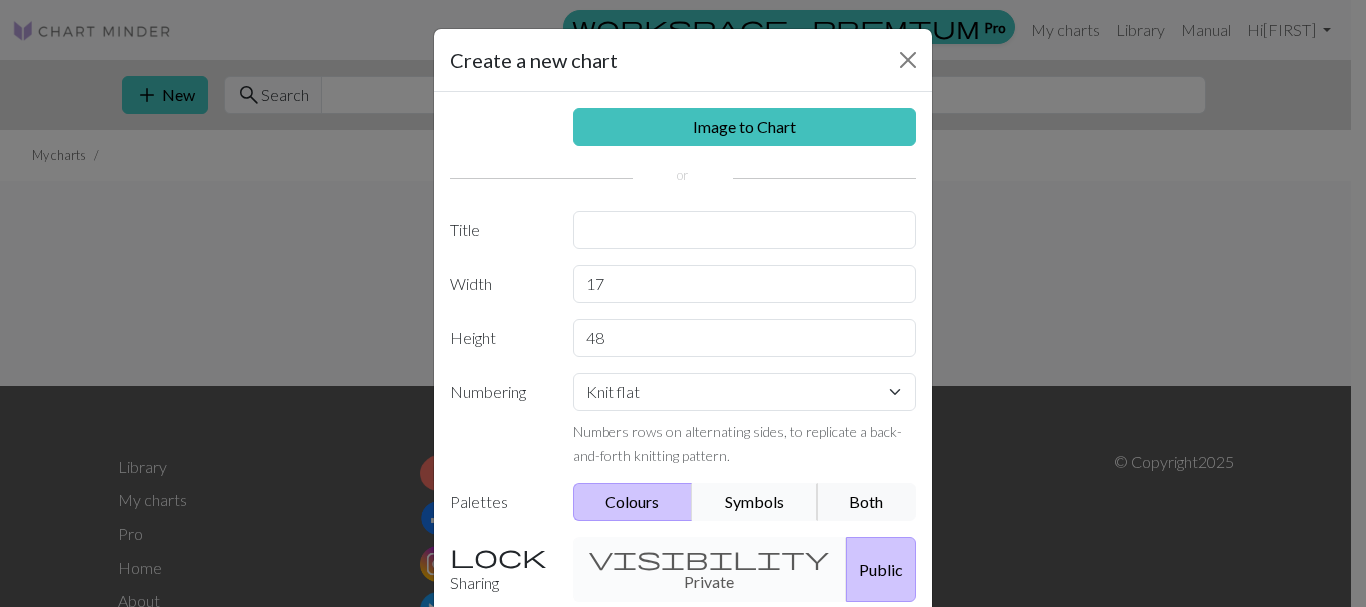 click on "Symbols" at bounding box center (755, 502) 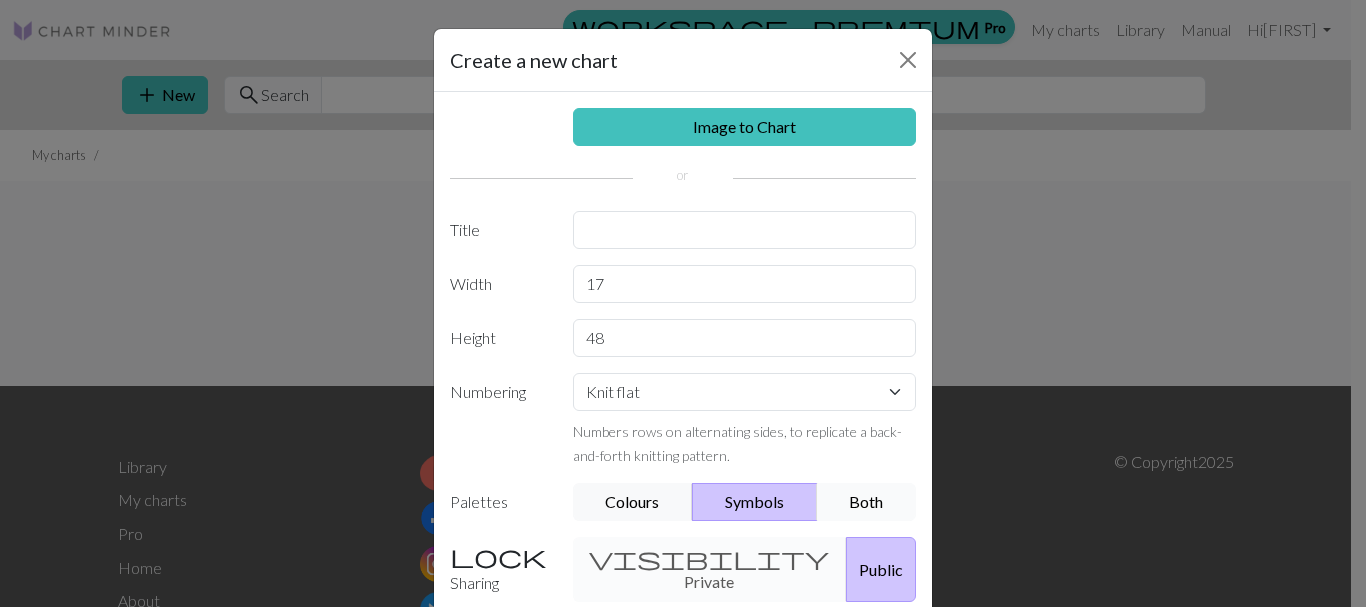 click on "Both" at bounding box center (867, 502) 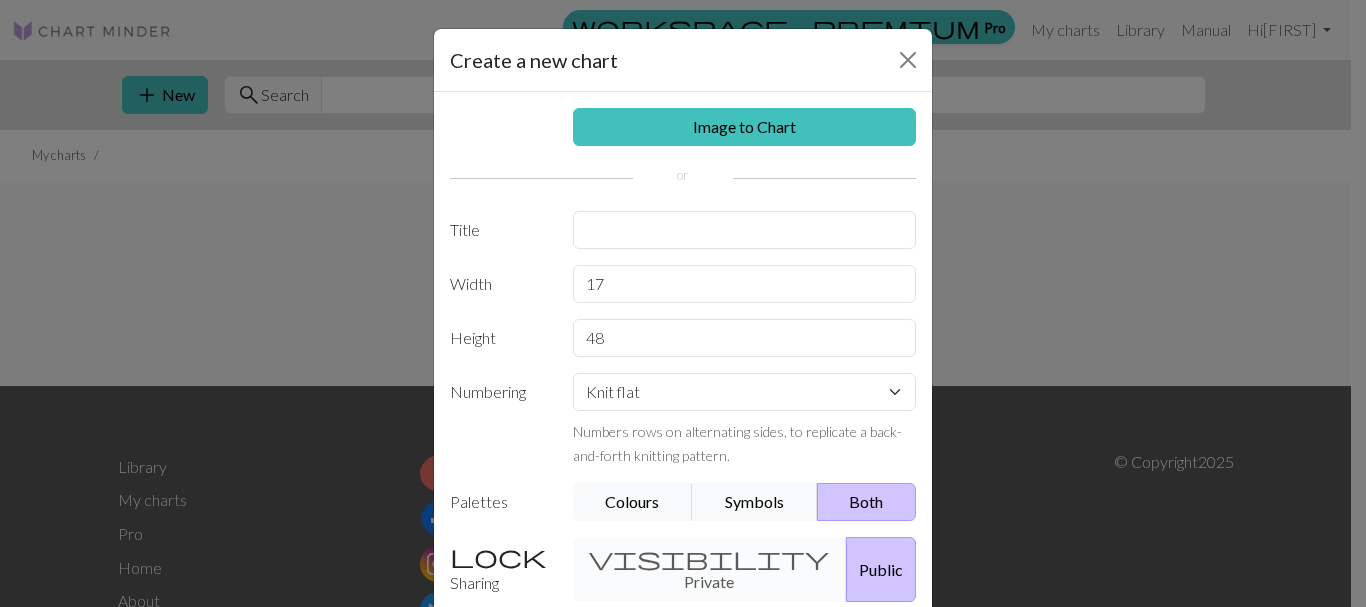 click on "Public" at bounding box center (881, 569) 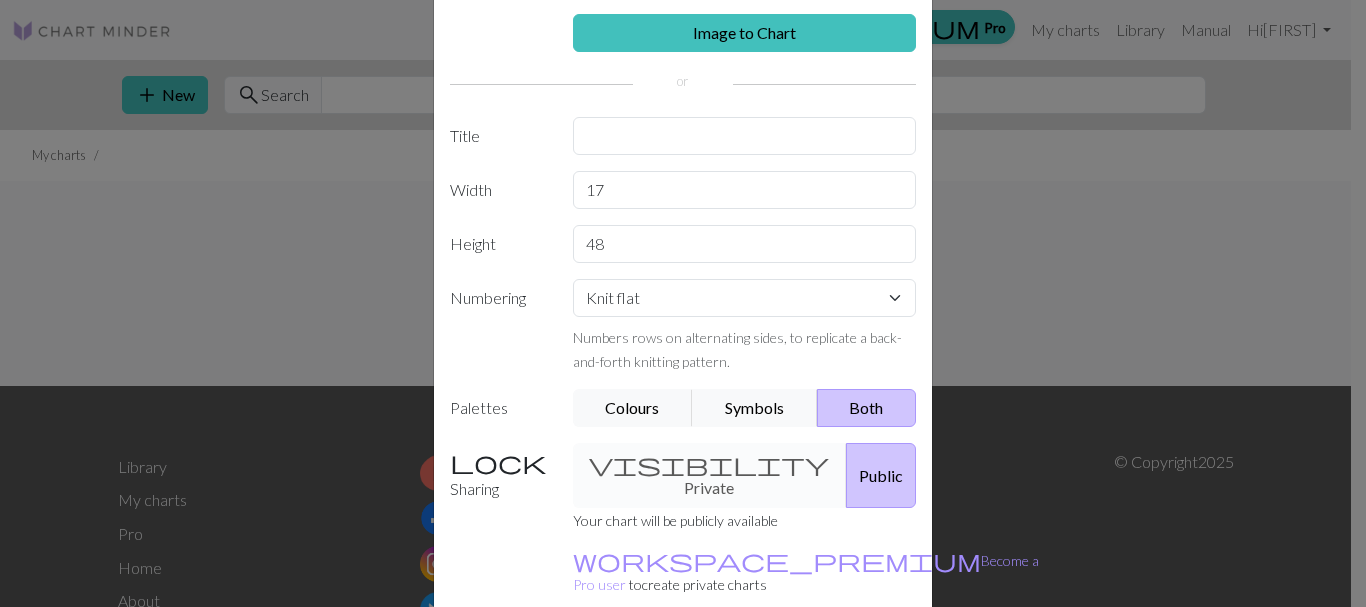 scroll, scrollTop: 98, scrollLeft: 0, axis: vertical 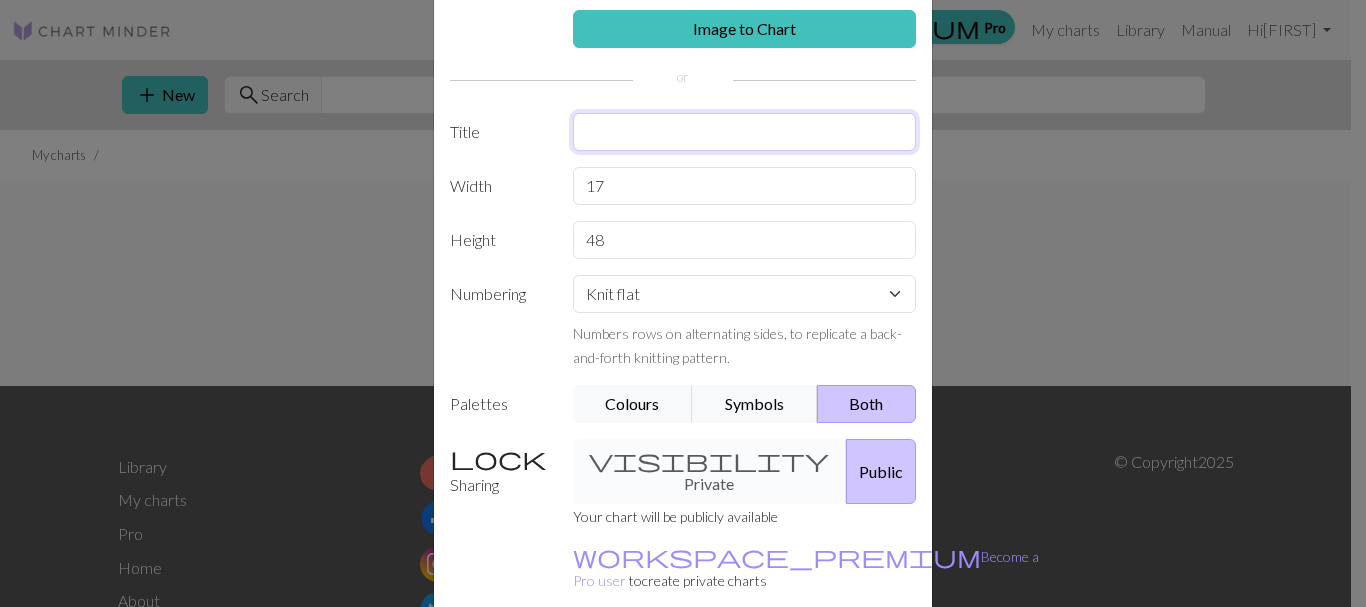 click at bounding box center (745, 132) 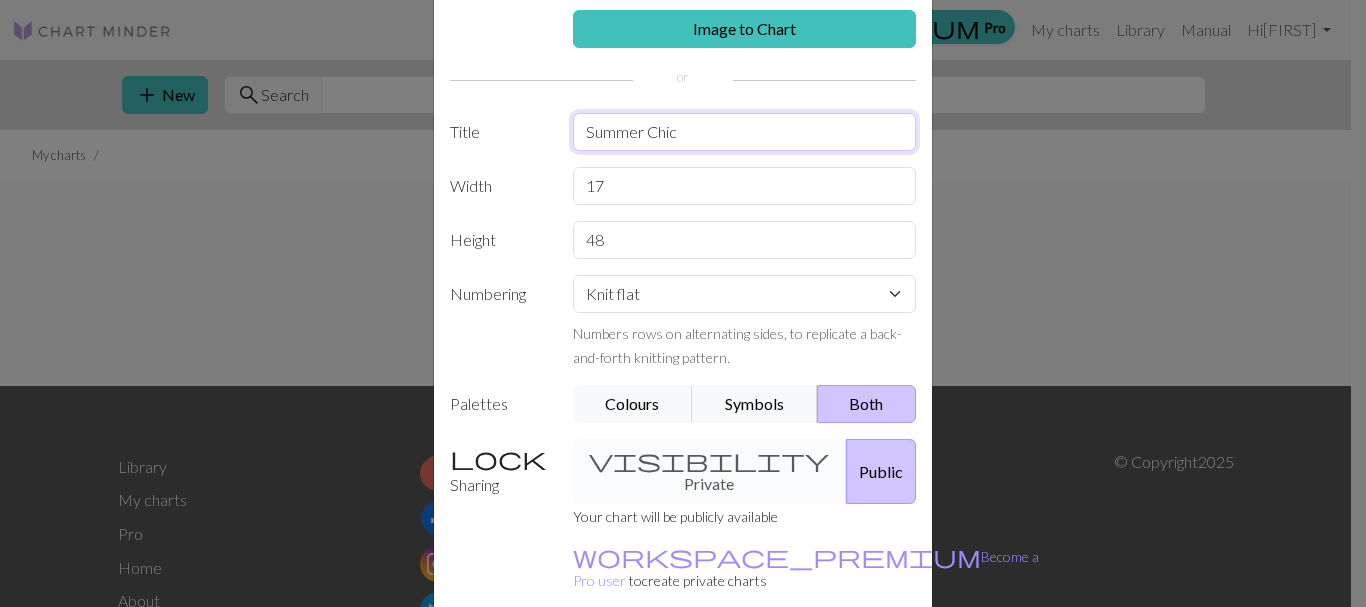 type on "Summer Chic" 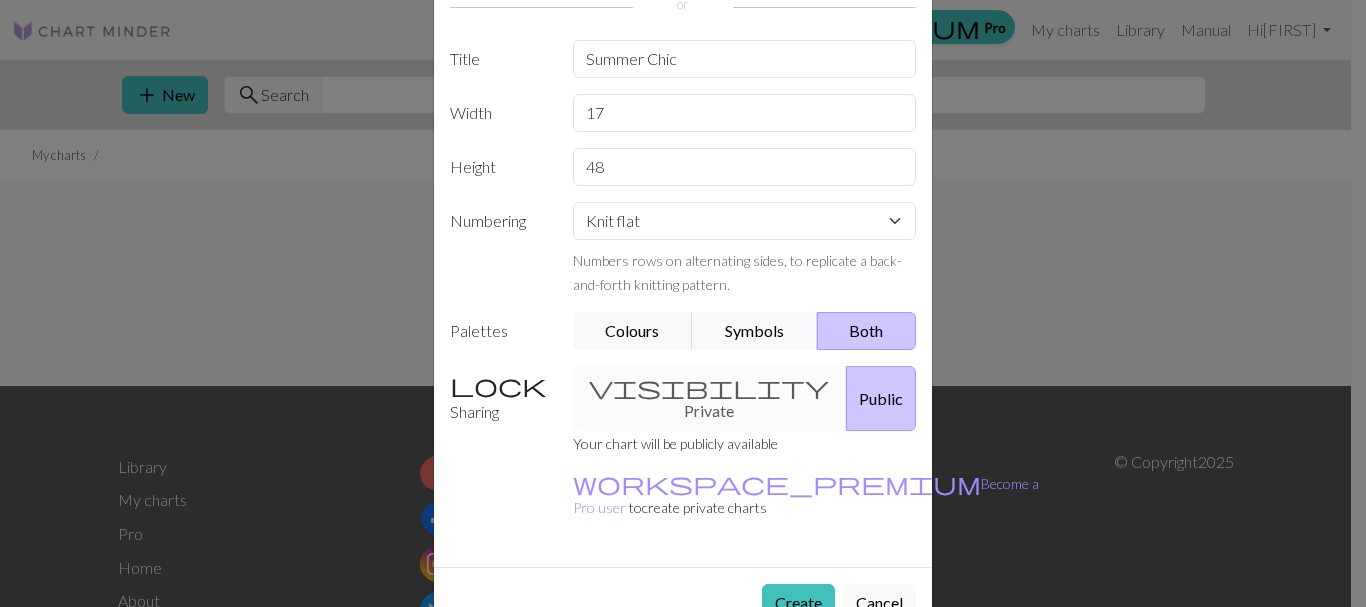 scroll, scrollTop: 175, scrollLeft: 0, axis: vertical 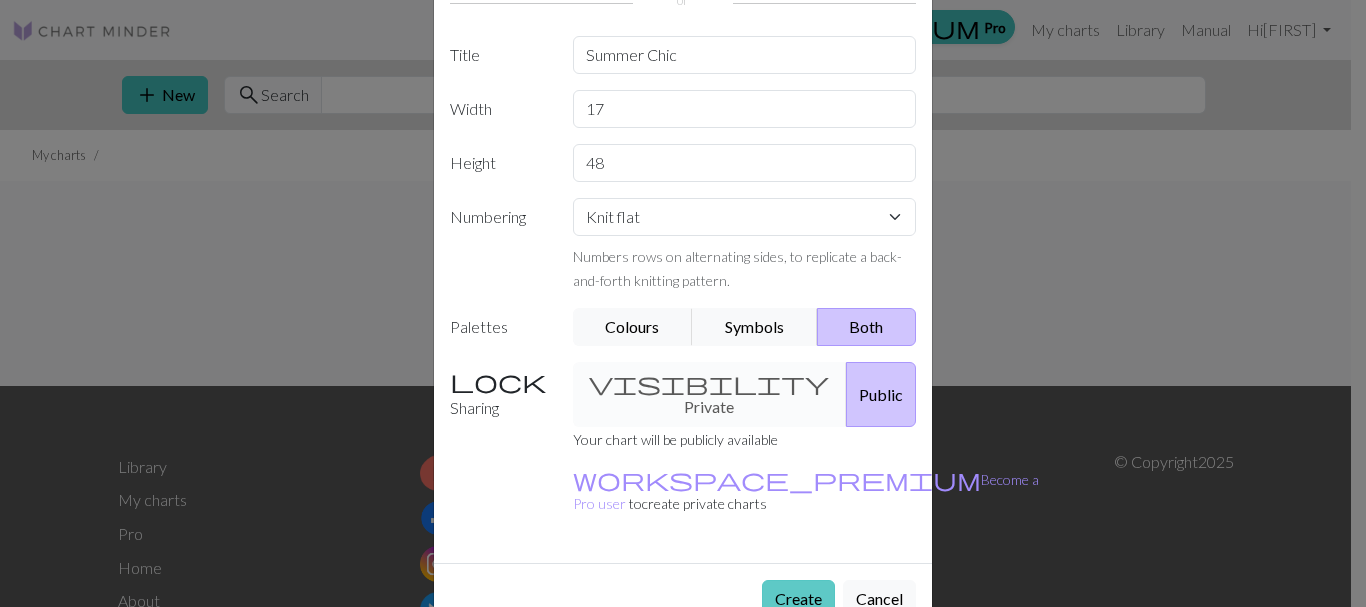 click on "Create" at bounding box center (798, 599) 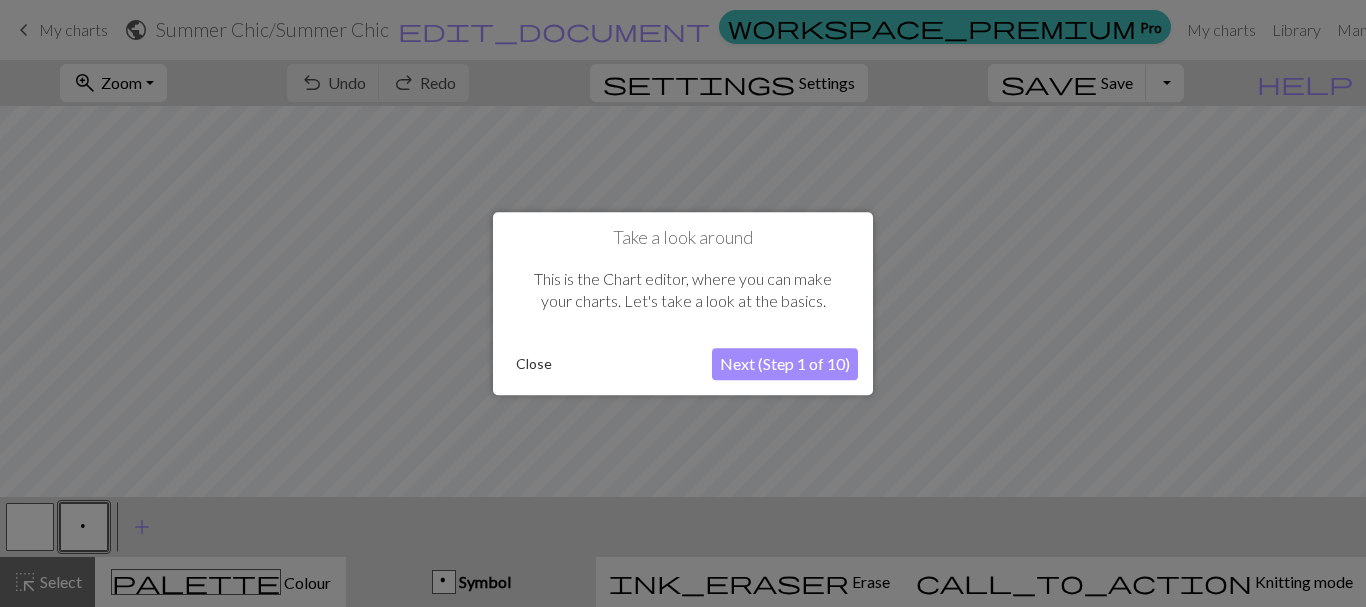 click on "Next (Step 1 of 10)" at bounding box center [785, 364] 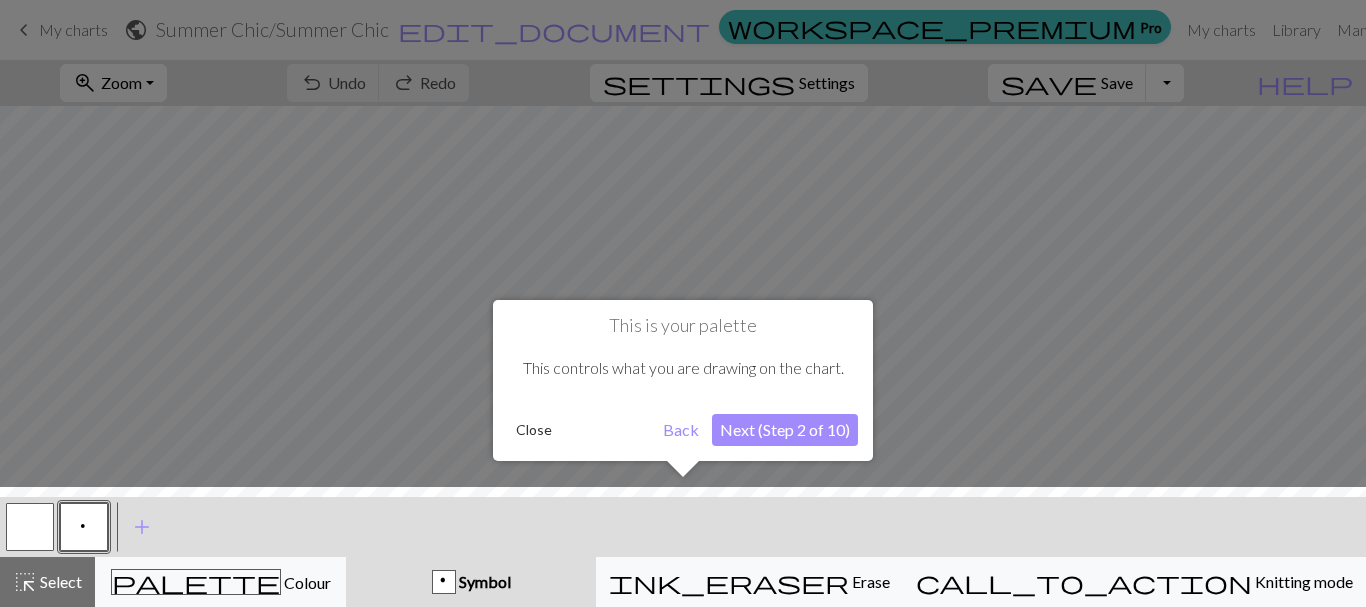 click on "Next (Step 2 of 10)" at bounding box center (785, 430) 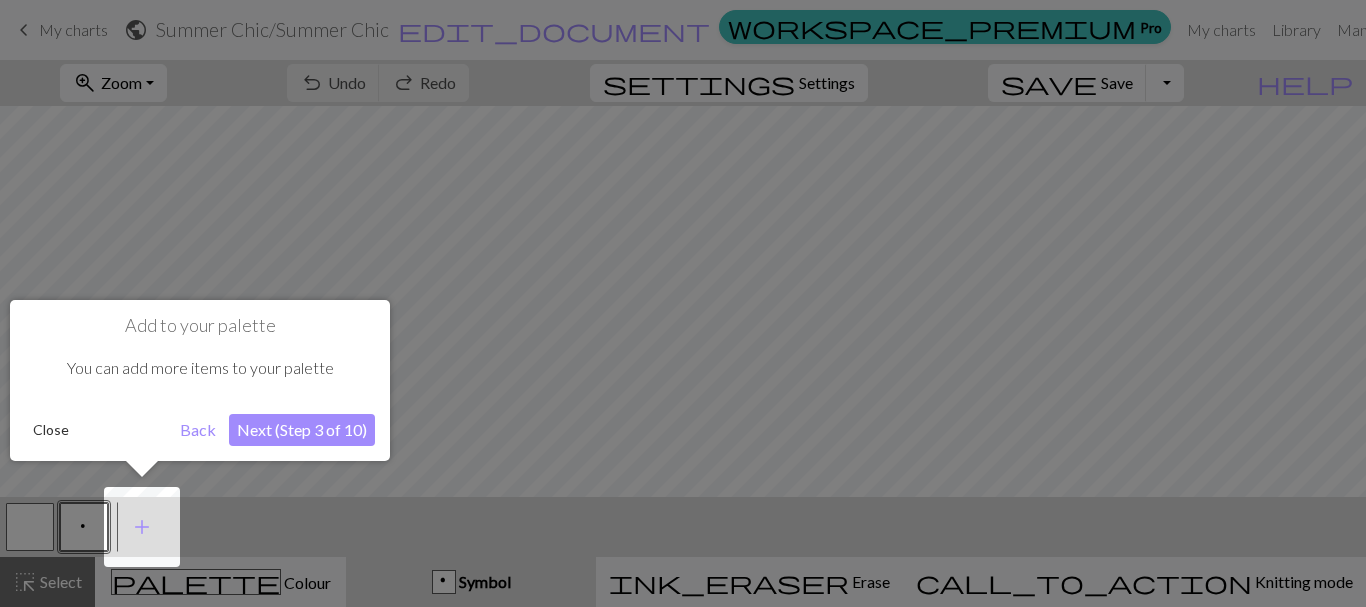 click on "Next (Step 3 of 10)" at bounding box center [302, 430] 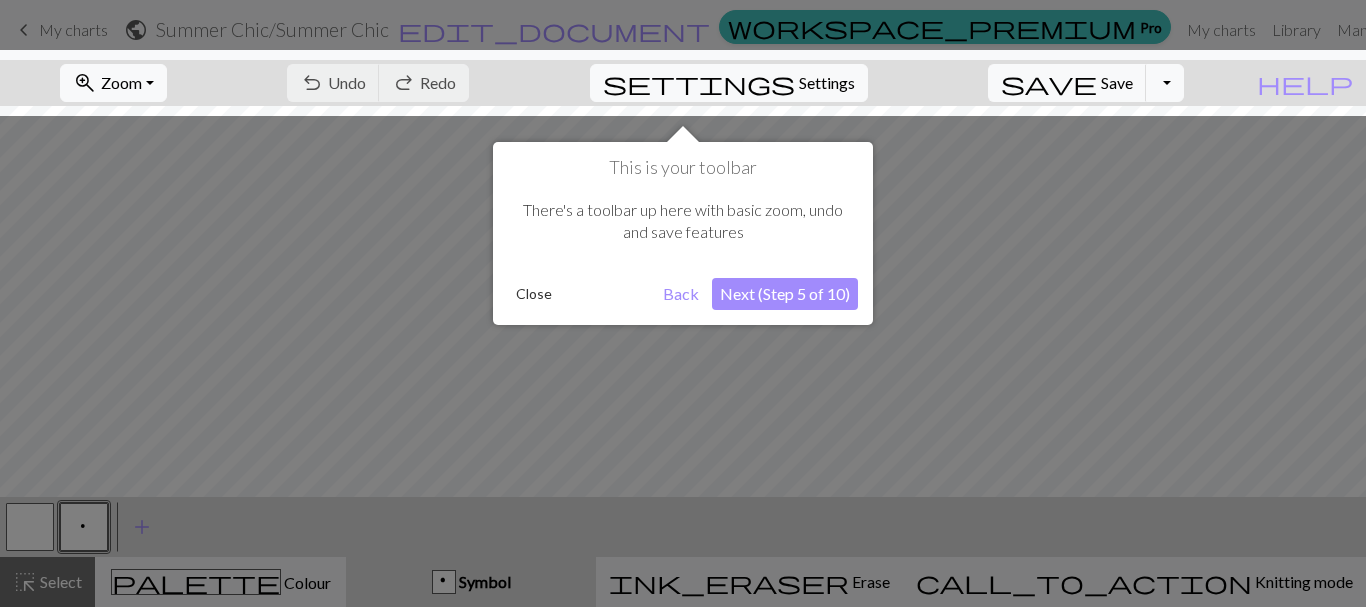 click at bounding box center (683, 303) 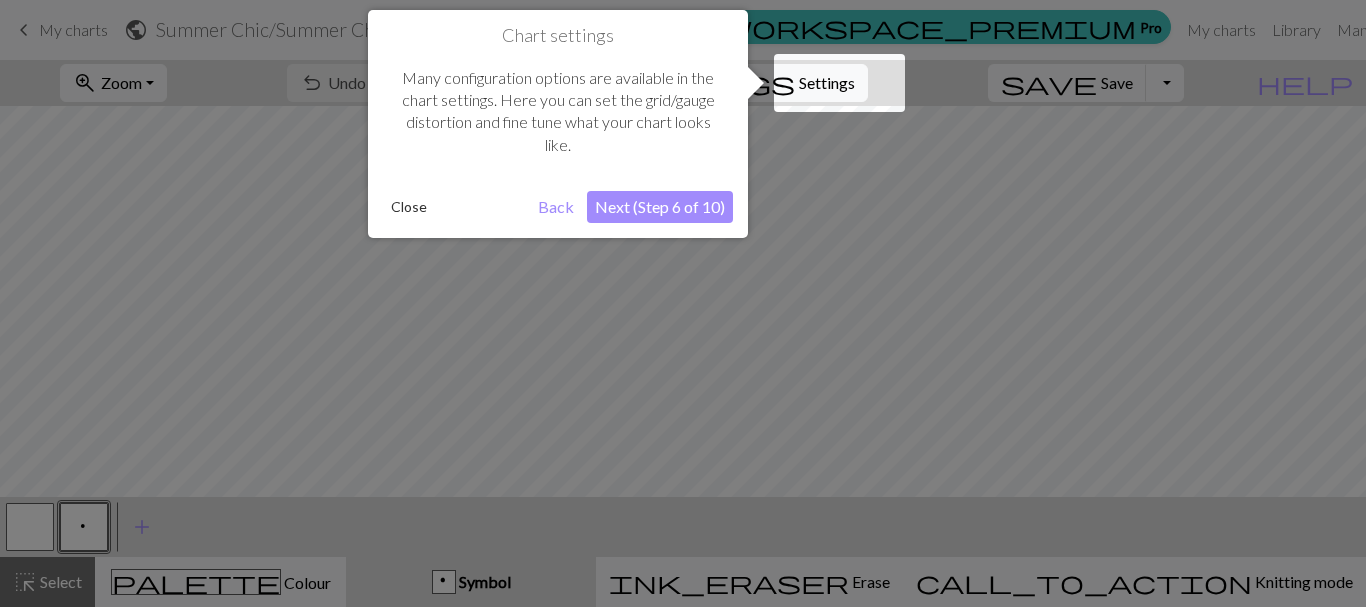 click on "Next (Step 6 of 10)" at bounding box center [660, 207] 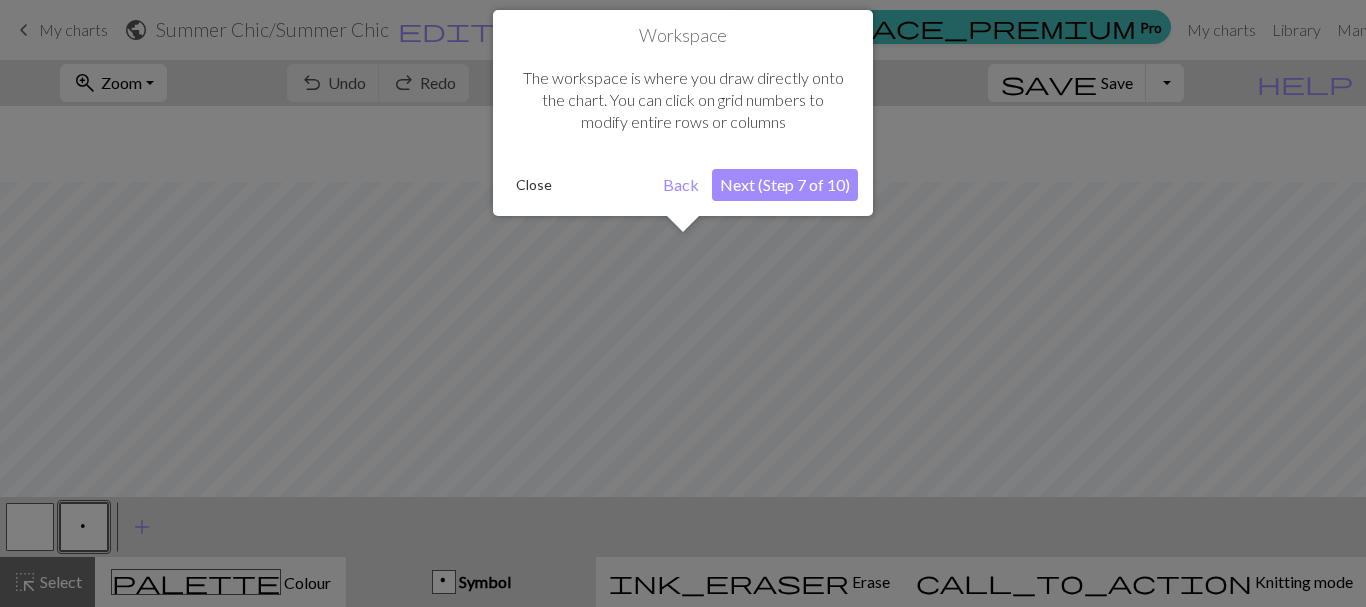 scroll, scrollTop: 76, scrollLeft: 0, axis: vertical 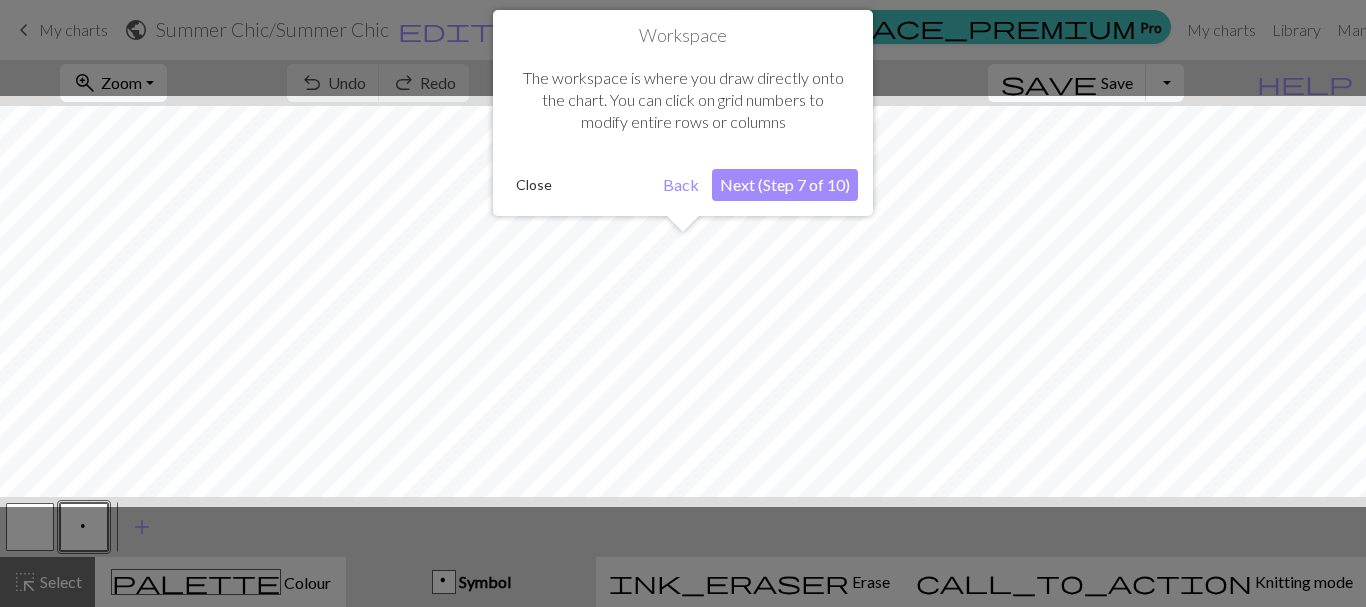 click on "Next (Step 7 of 10)" at bounding box center [785, 185] 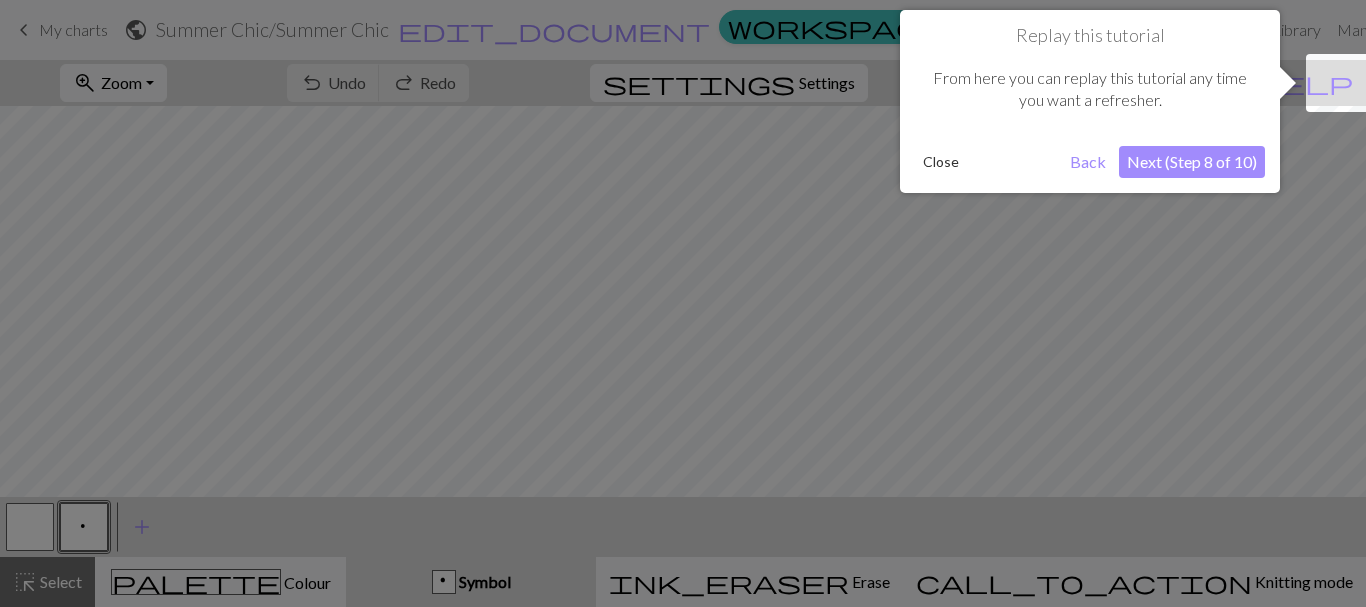 click on "Next (Step 8 of 10)" at bounding box center (1192, 162) 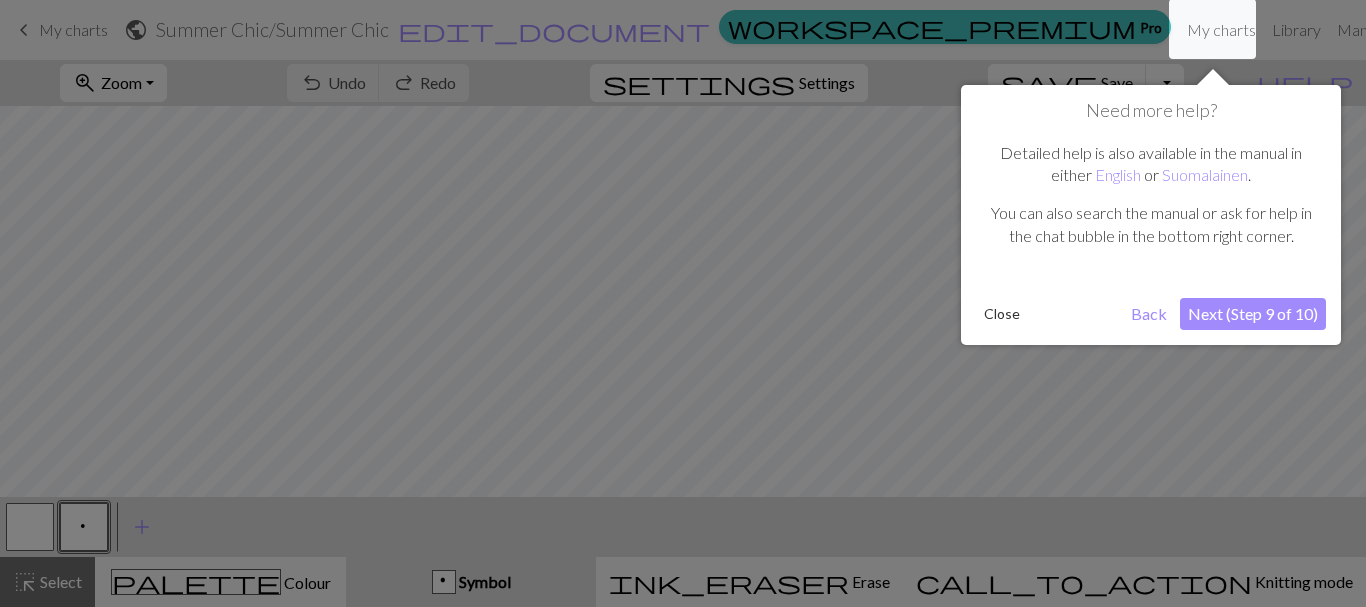 click on "Next (Step 9 of 10)" at bounding box center (1253, 314) 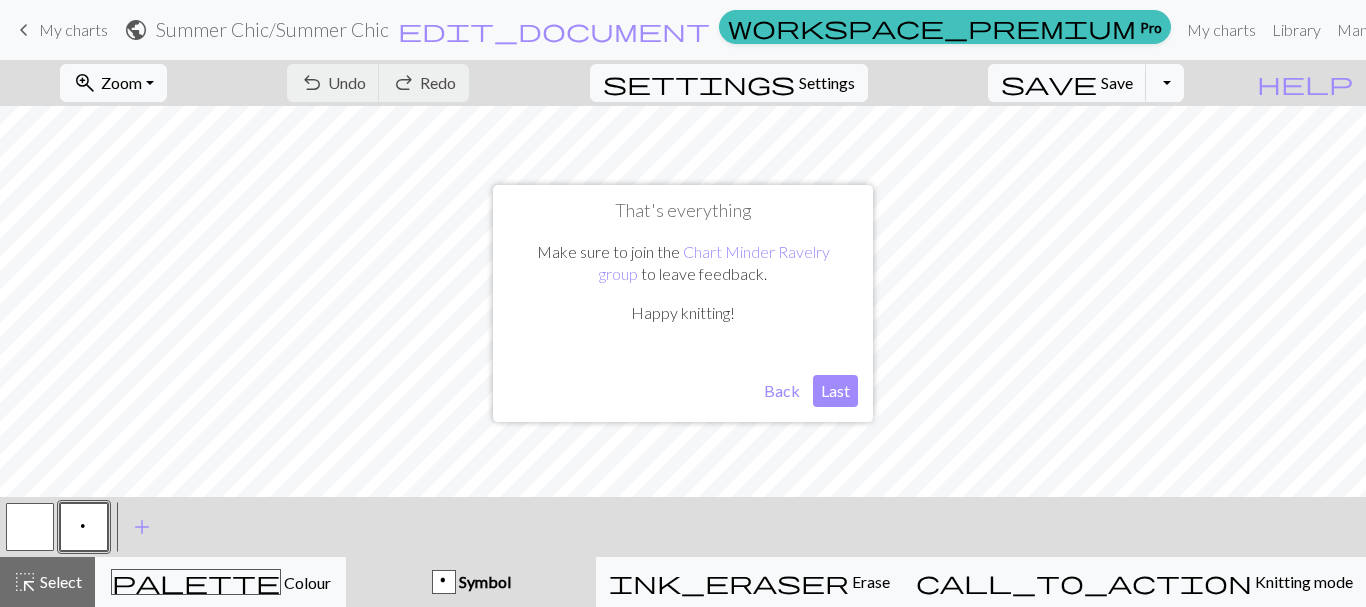 click on "Last" at bounding box center (835, 391) 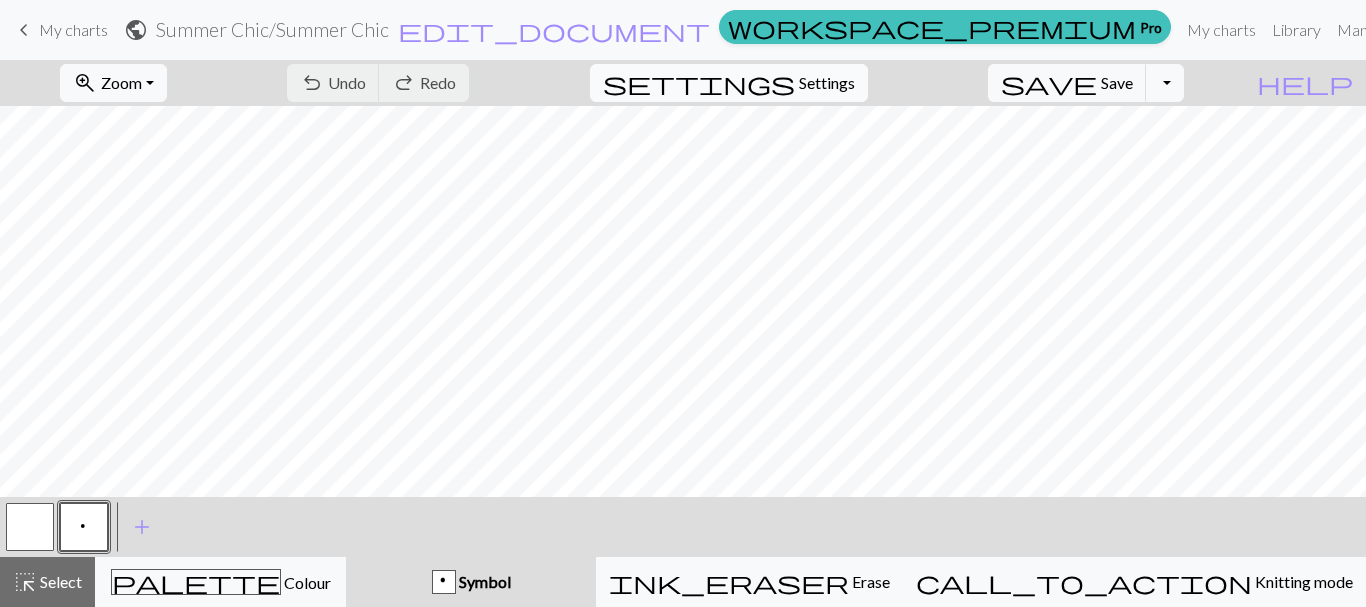 click on "settings" at bounding box center [699, 83] 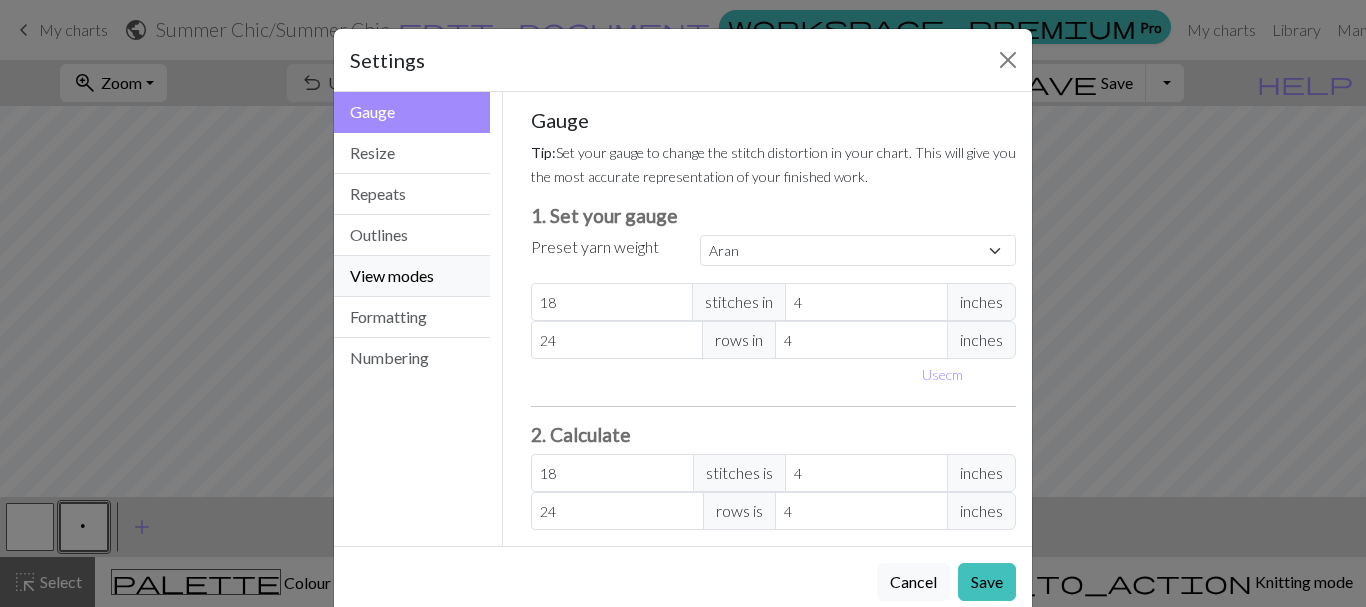 click on "View modes" at bounding box center (412, 276) 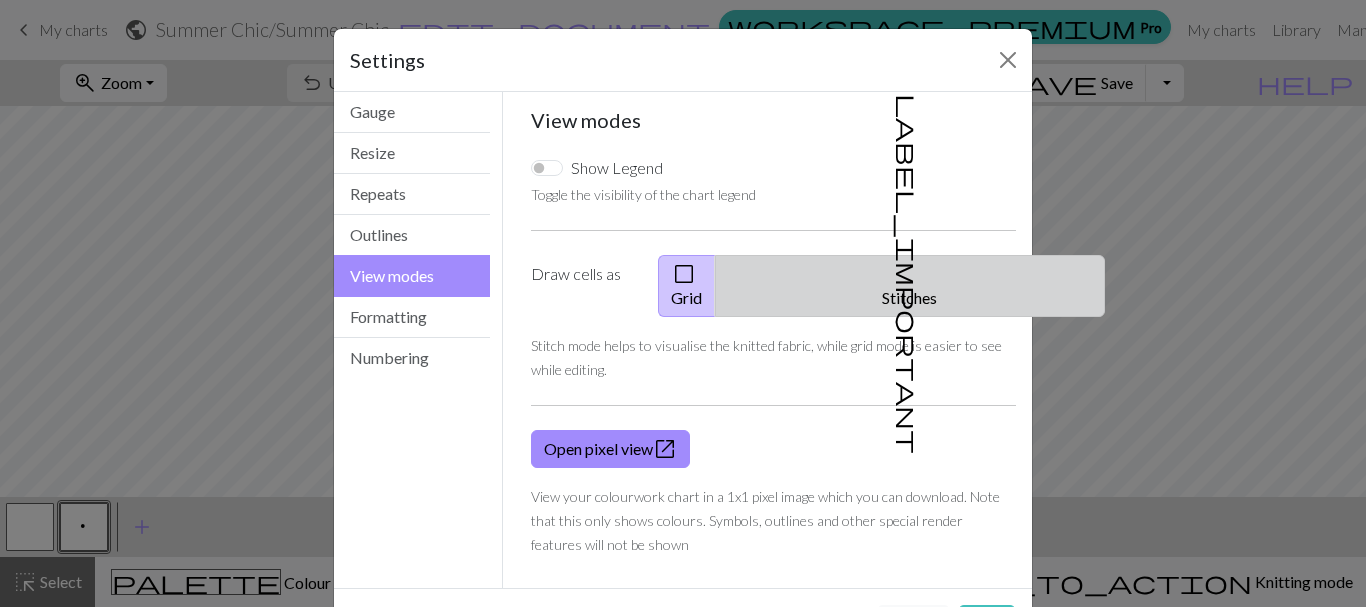 click on "label_important" at bounding box center (908, 274) 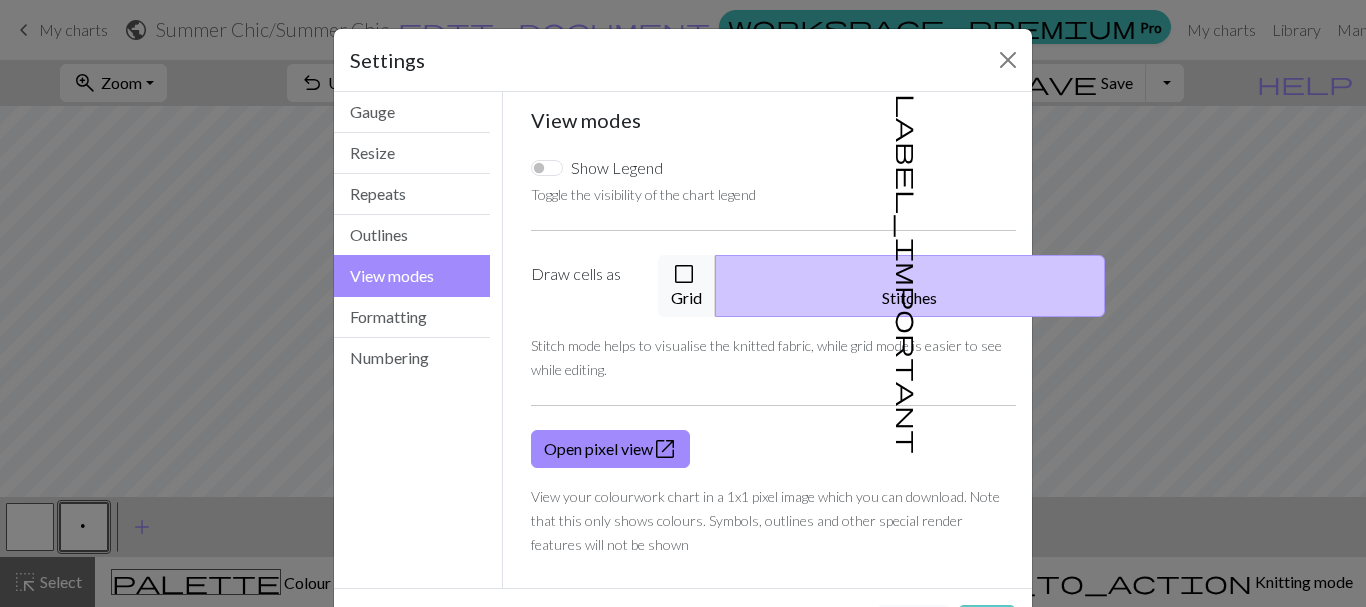click on "Save" at bounding box center [987, 624] 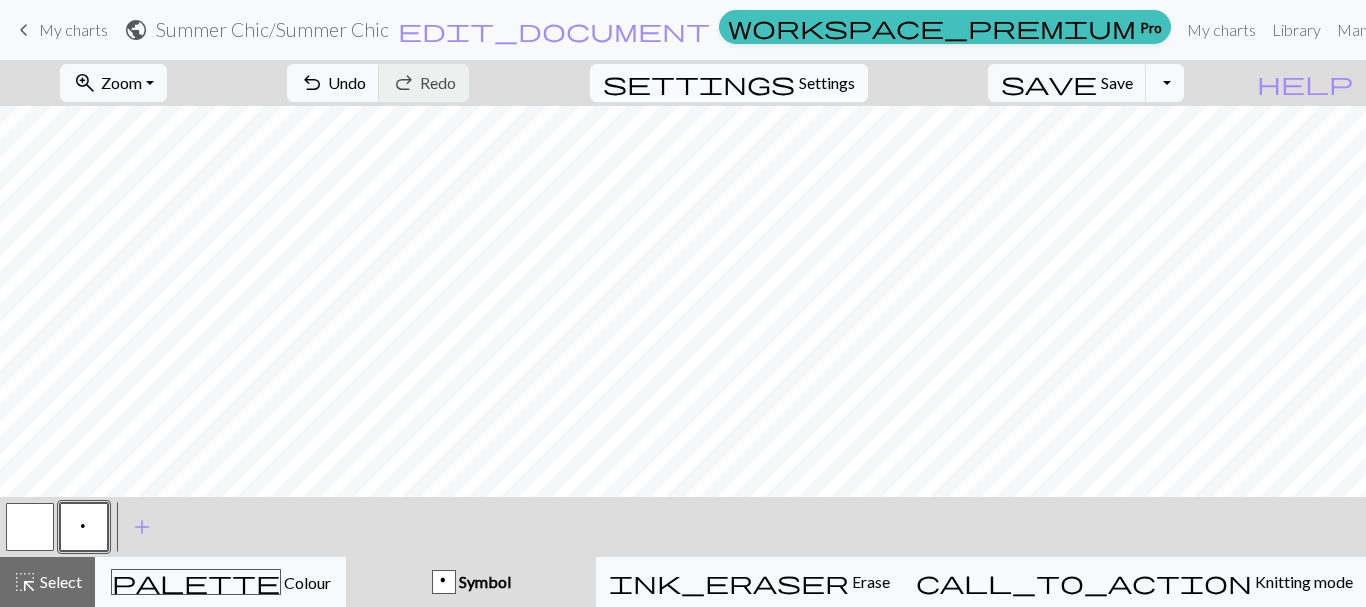 click on "Settings" at bounding box center (827, 83) 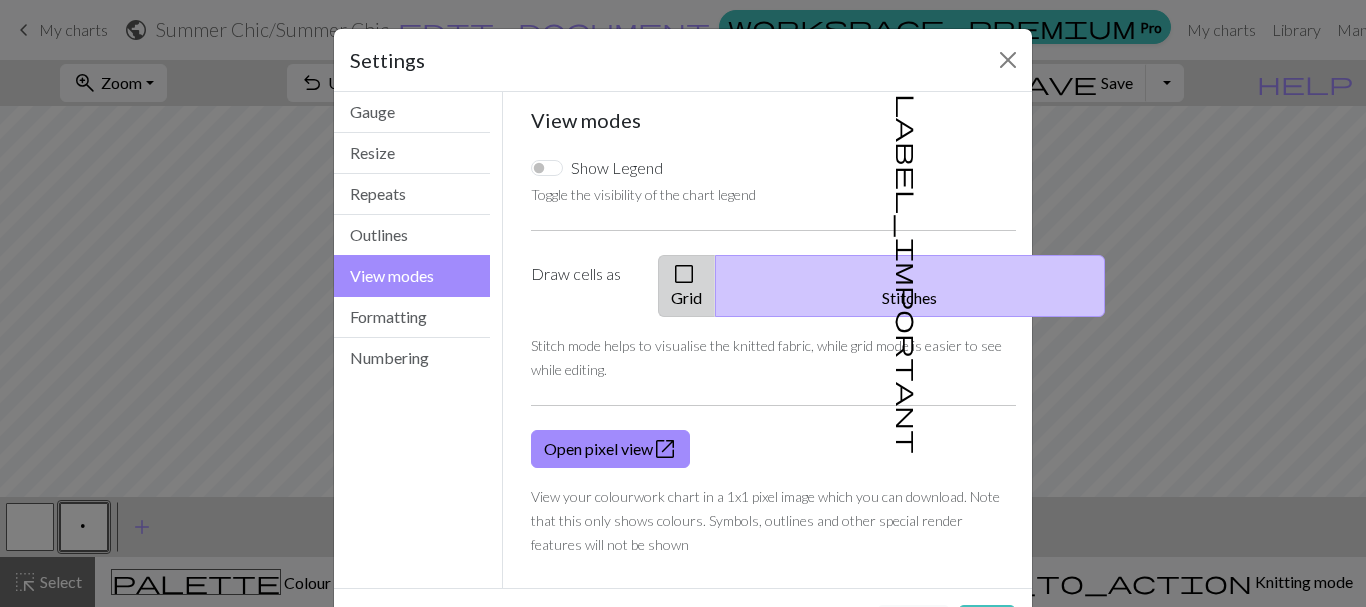 click on "check_box_outline_blank Grid" at bounding box center (687, 286) 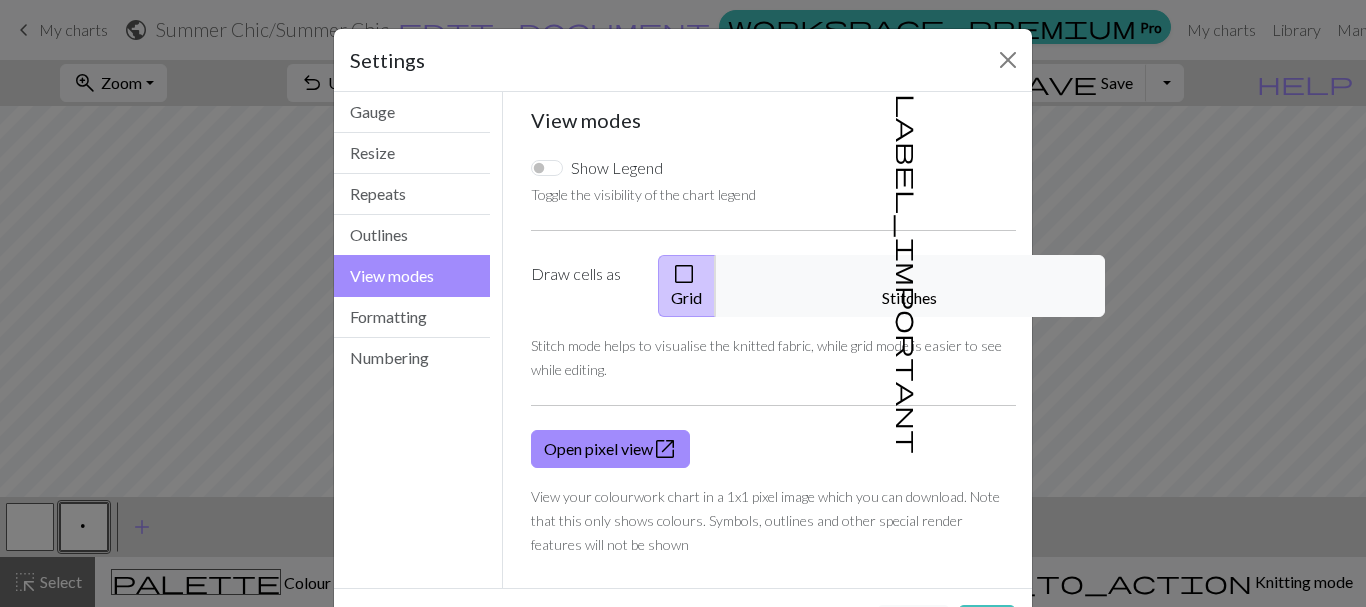 click on "Draw cells as" at bounding box center (582, 286) 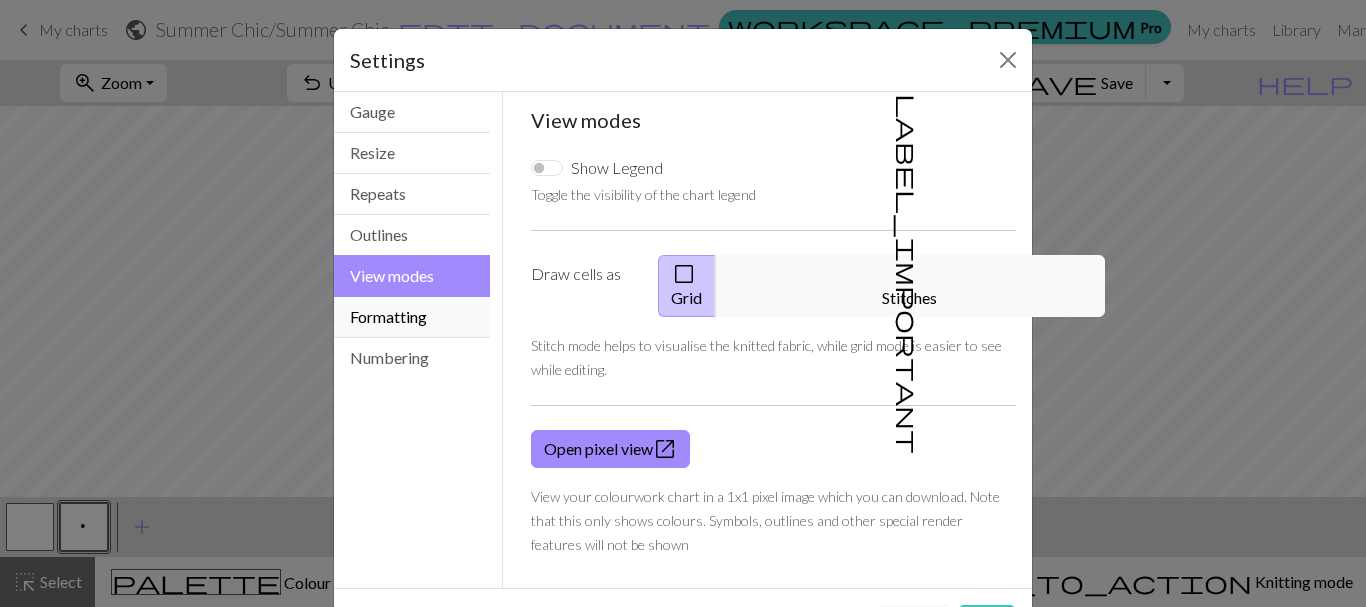 click on "Formatting" at bounding box center (412, 317) 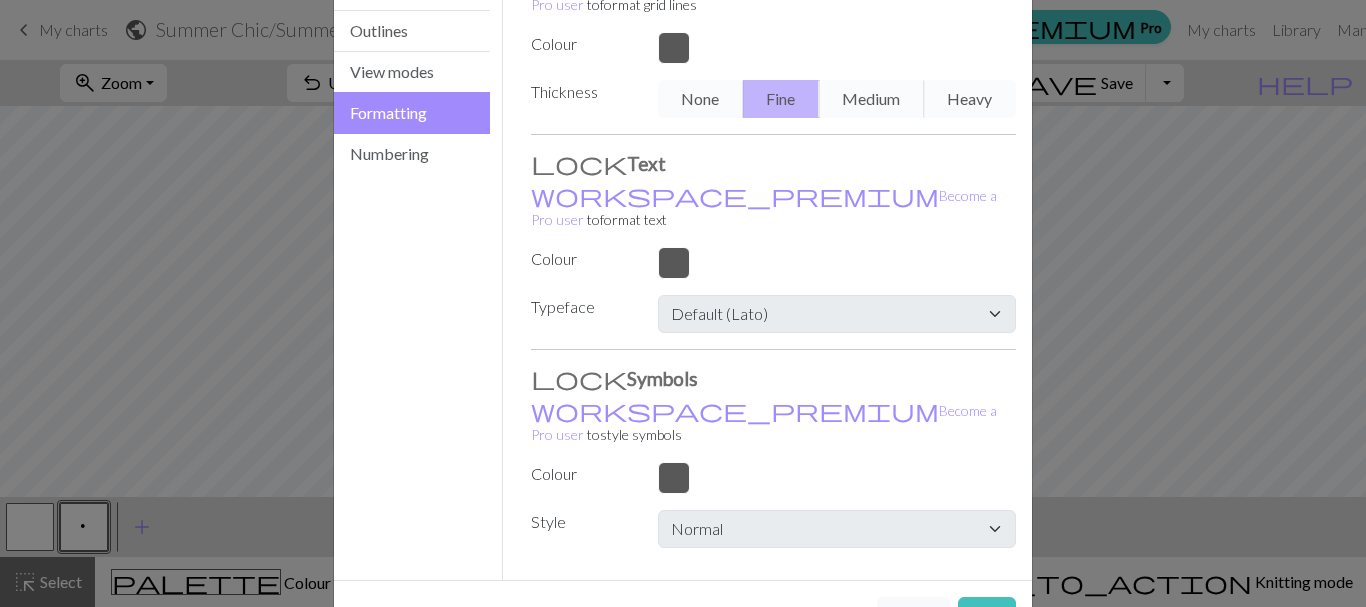 scroll, scrollTop: 205, scrollLeft: 0, axis: vertical 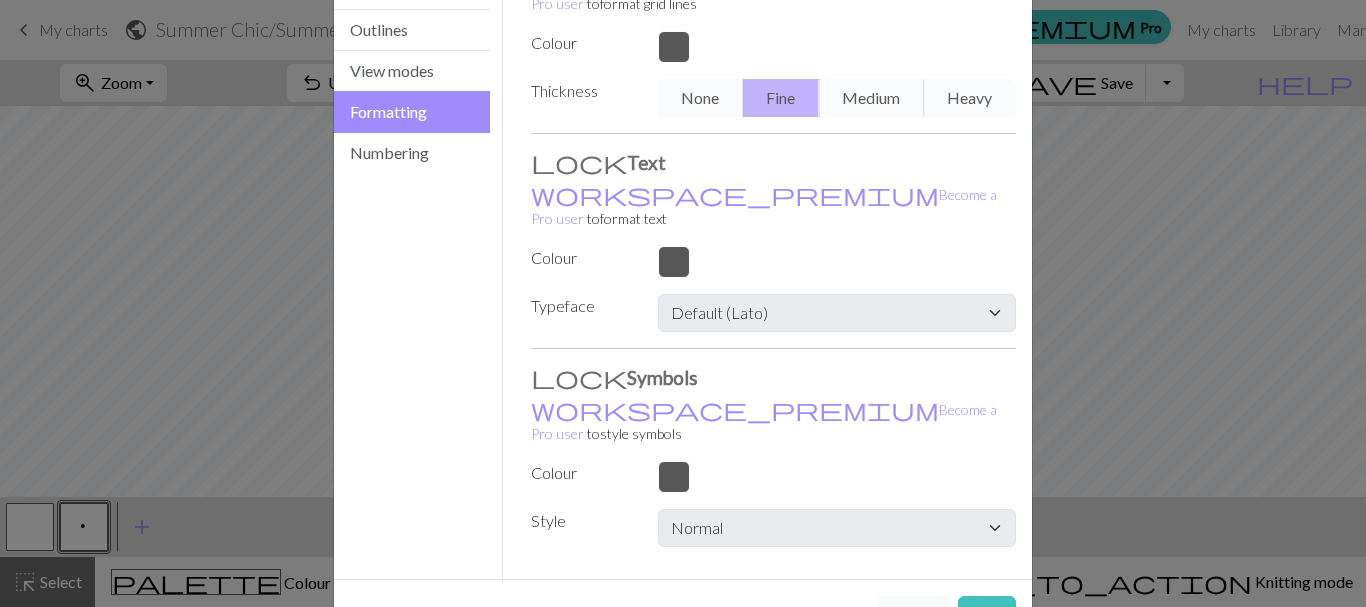 click on "Cancel" at bounding box center (913, 615) 